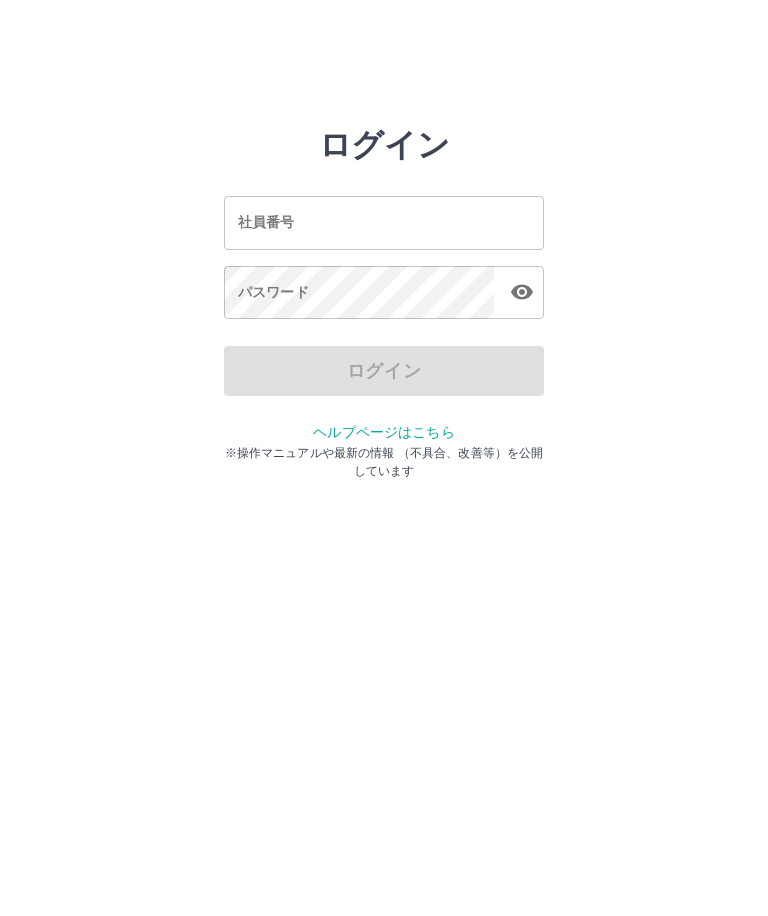 scroll, scrollTop: 0, scrollLeft: 0, axis: both 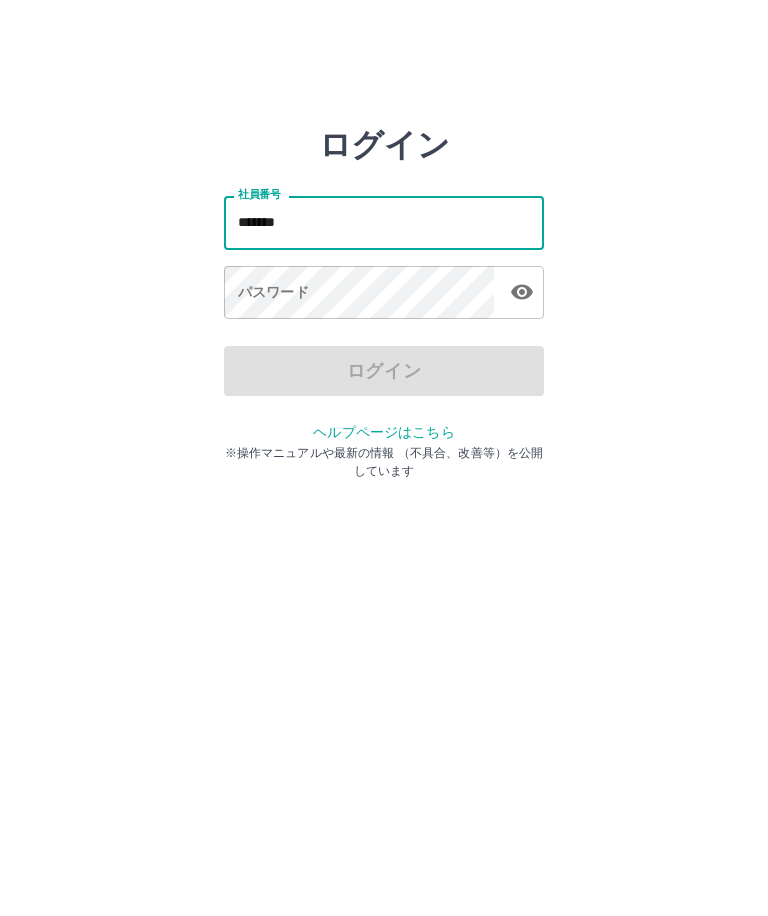 type on "*******" 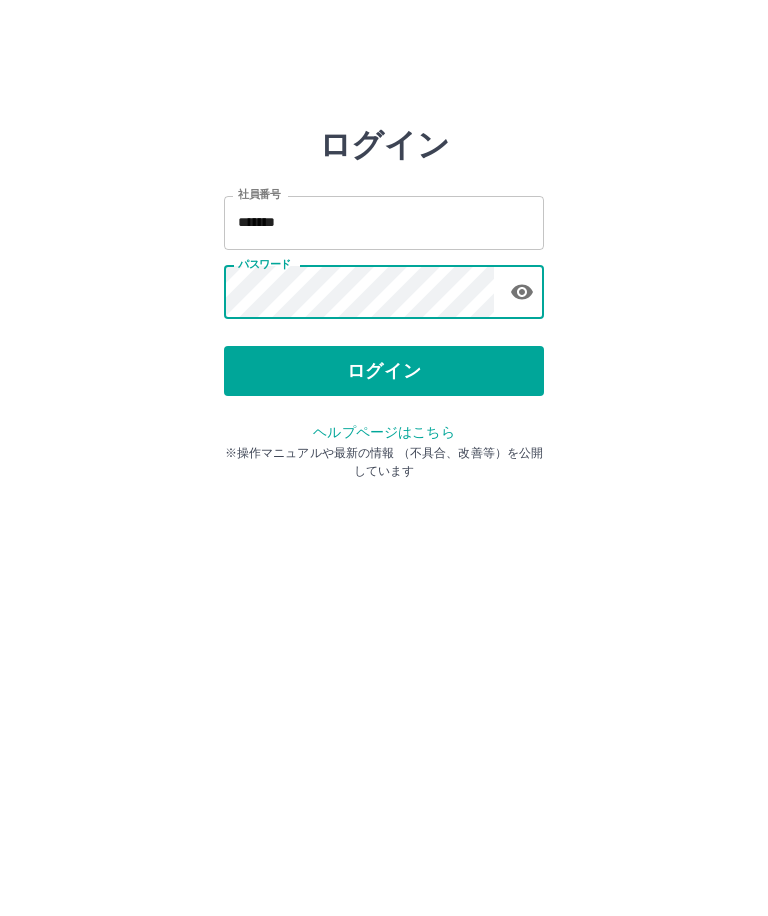 click on "ログイン" at bounding box center (384, 371) 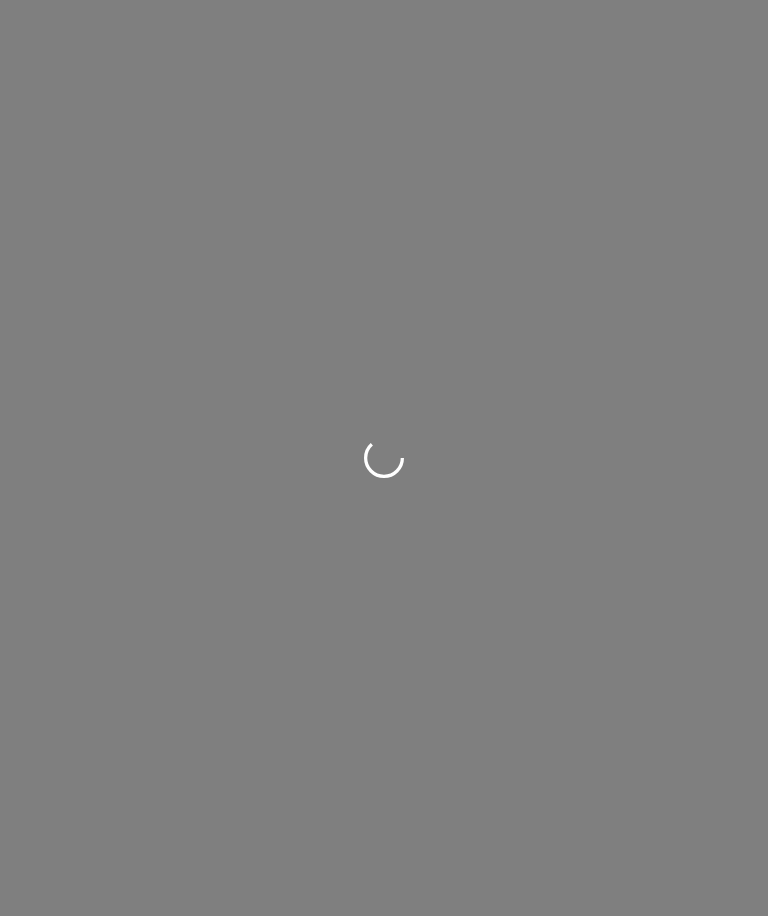 scroll, scrollTop: 0, scrollLeft: 0, axis: both 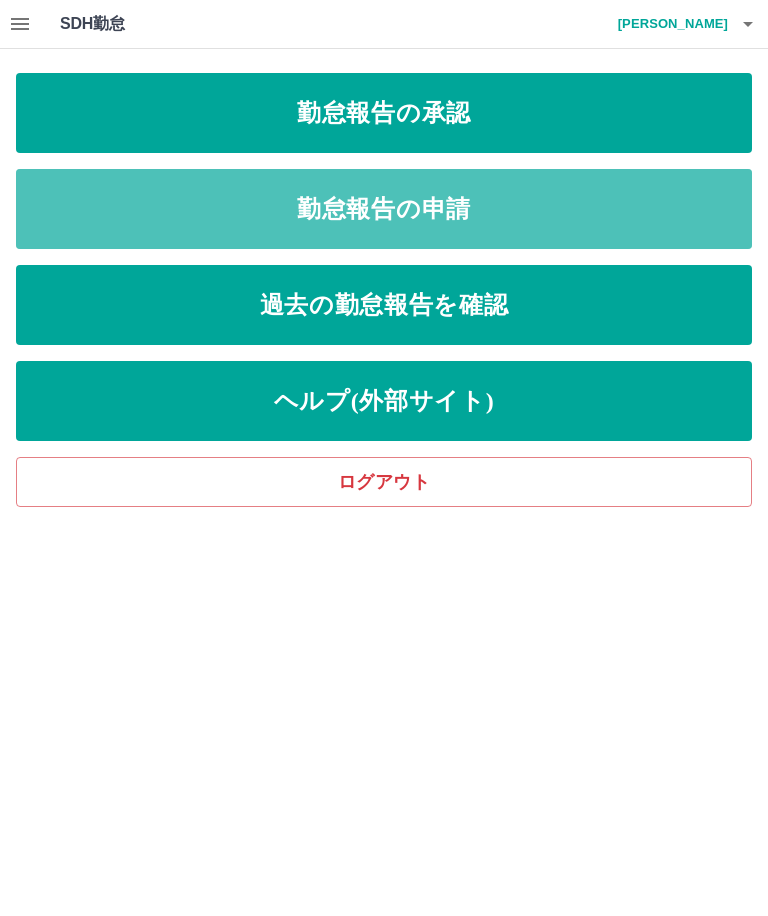 click on "勤怠報告の申請" at bounding box center [384, 209] 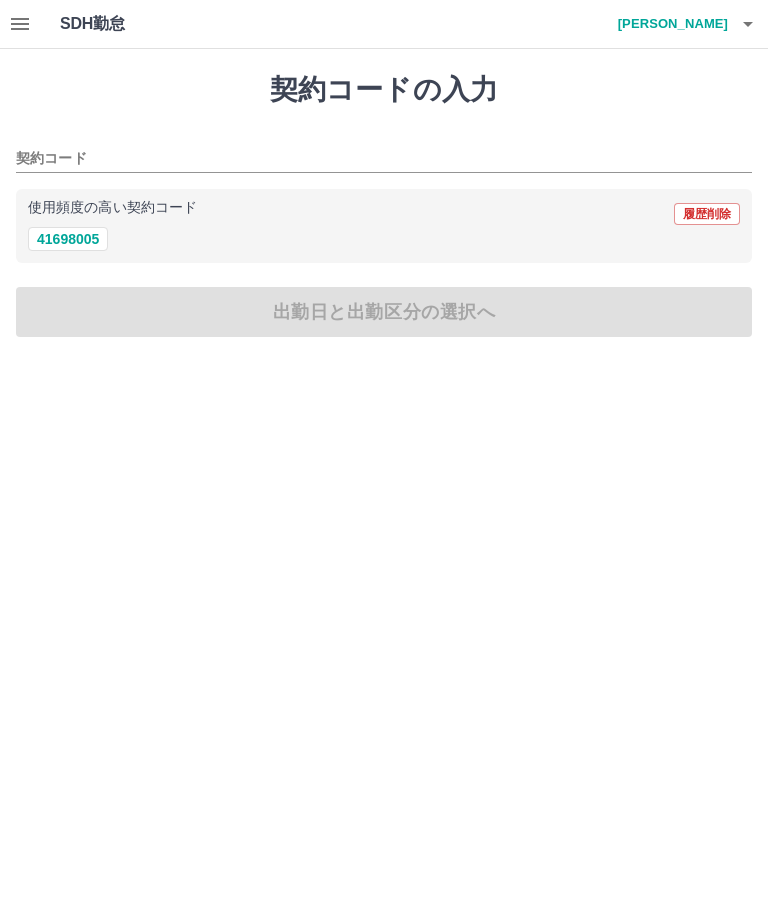 click on "41698005" at bounding box center (68, 239) 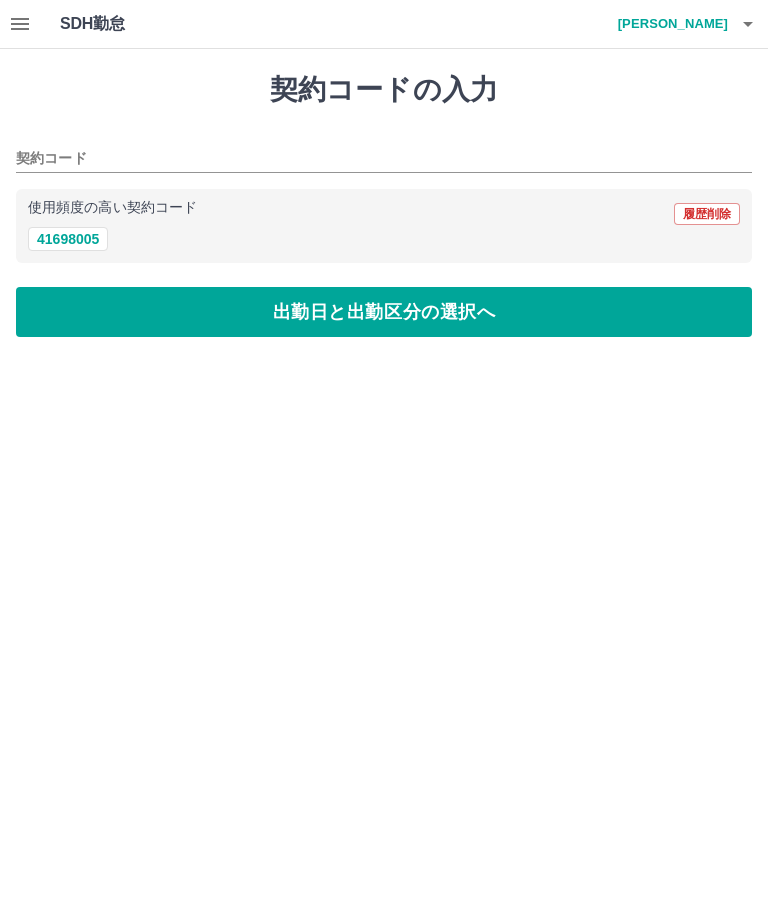 type on "********" 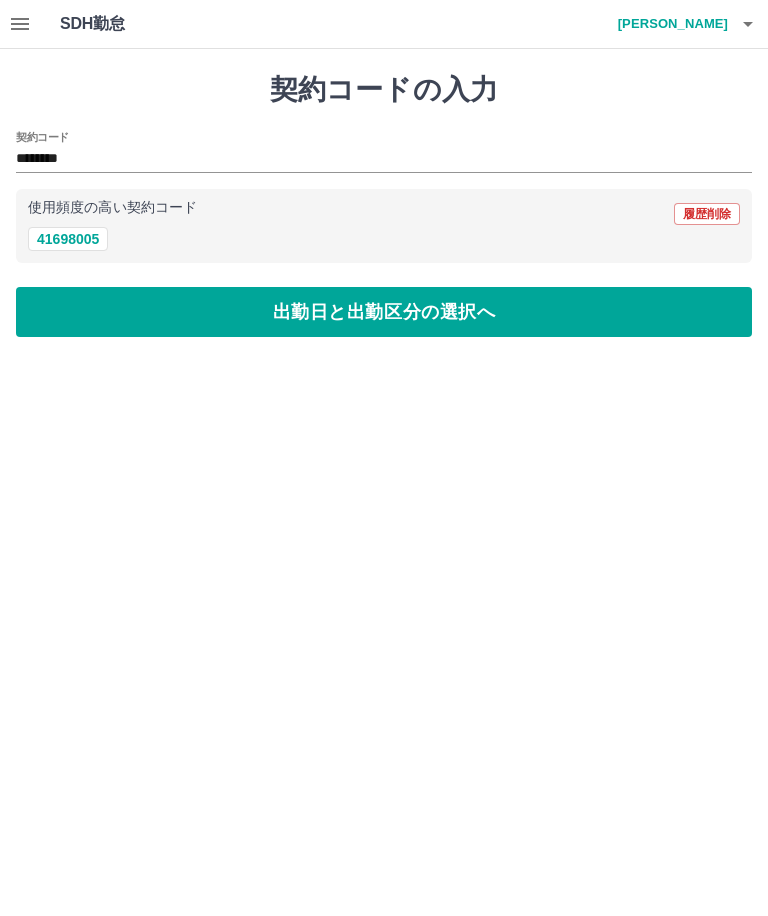 click on "出勤日と出勤区分の選択へ" at bounding box center [384, 312] 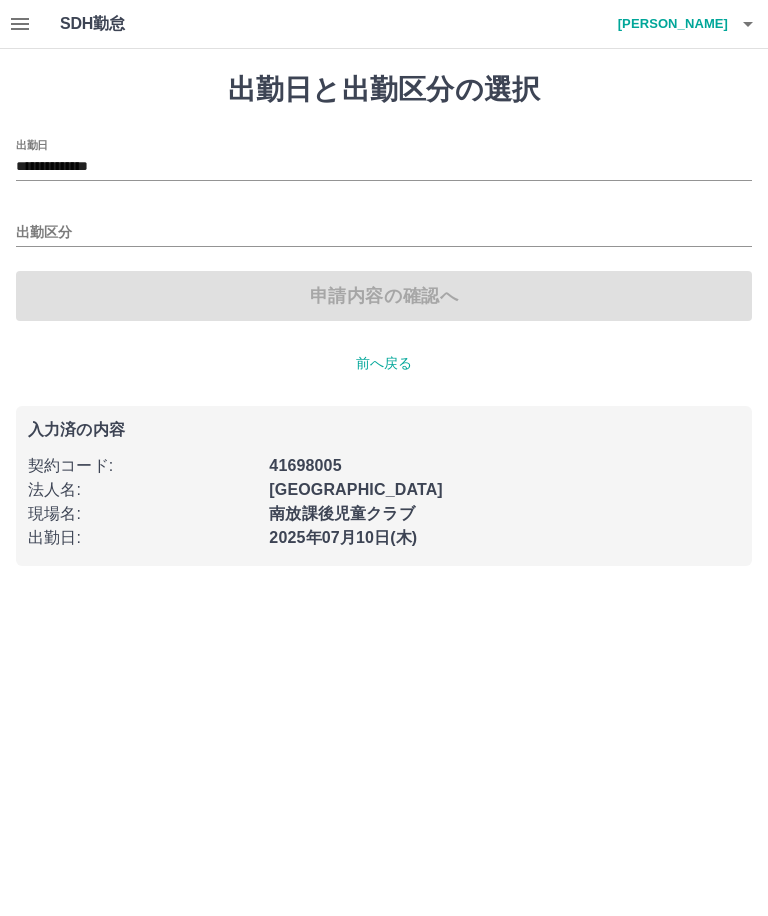 click on "出勤区分" at bounding box center [384, 233] 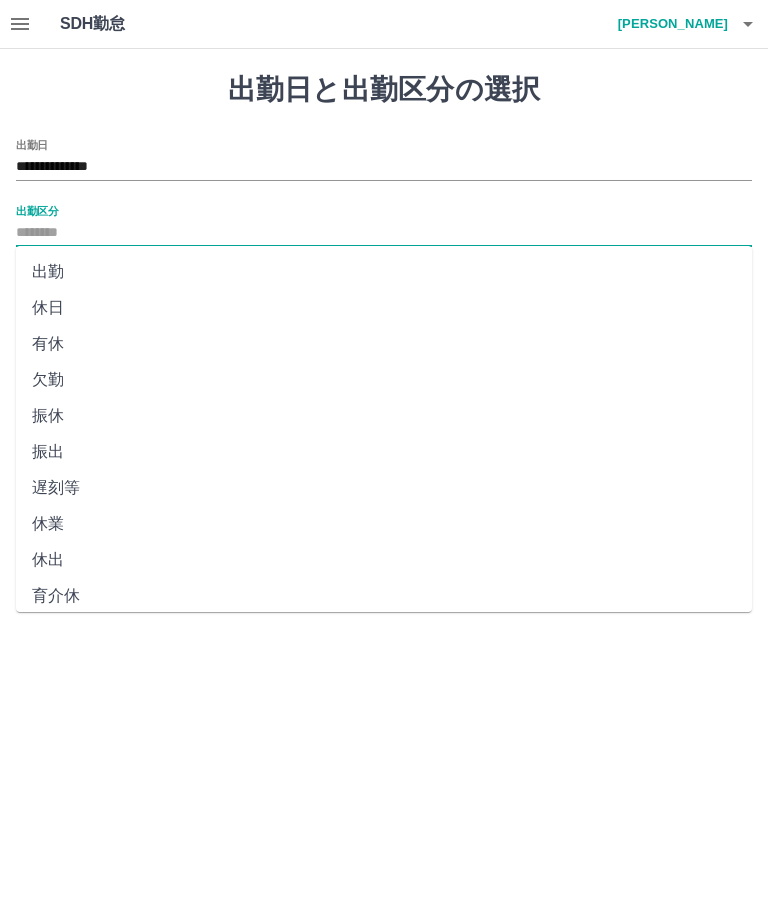 click on "出勤" at bounding box center (384, 272) 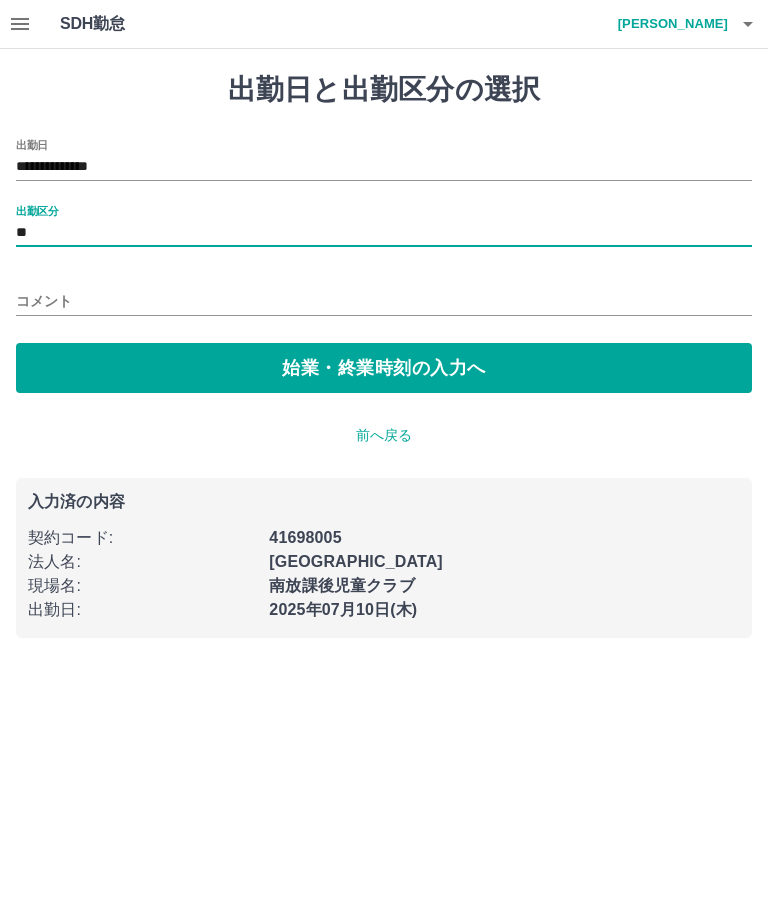 click on "始業・終業時刻の入力へ" at bounding box center (384, 368) 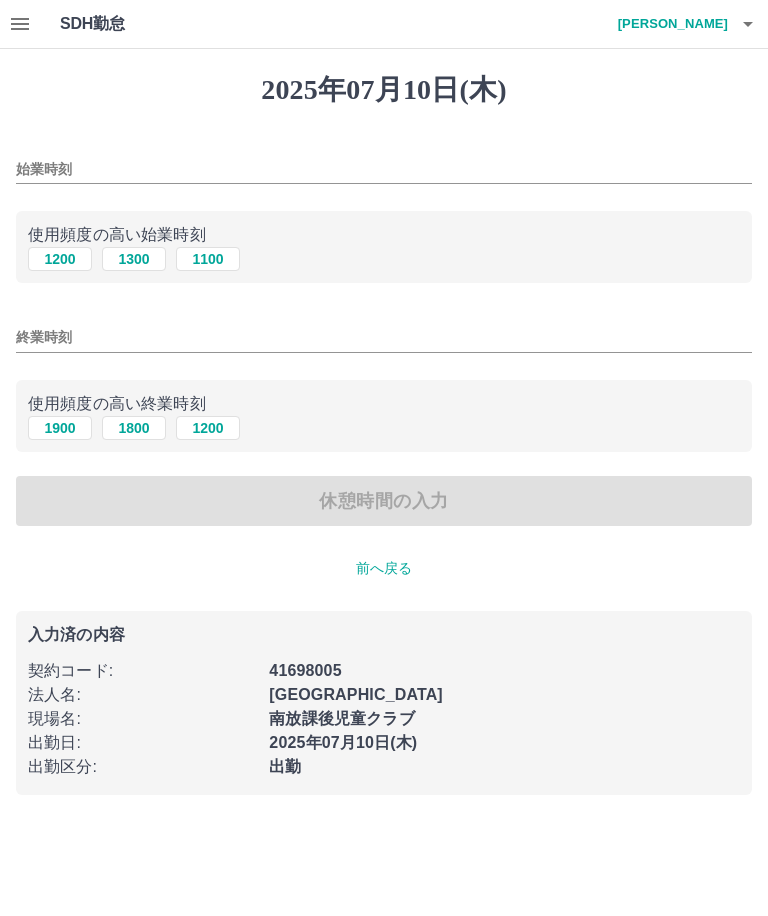 click on "1100" at bounding box center [208, 259] 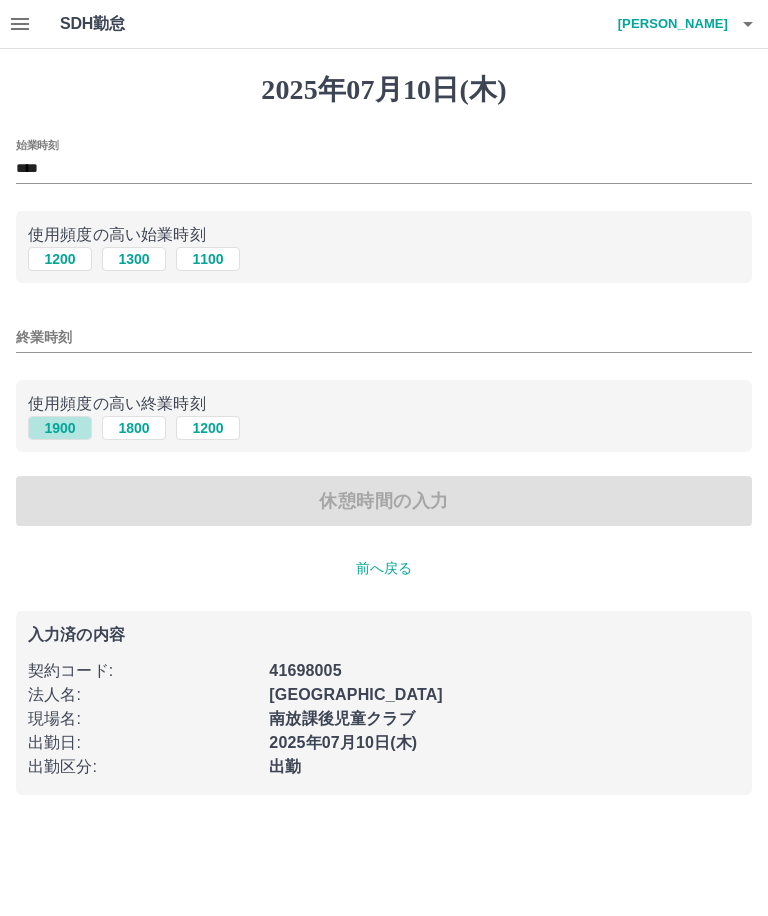 click on "1900" at bounding box center (60, 428) 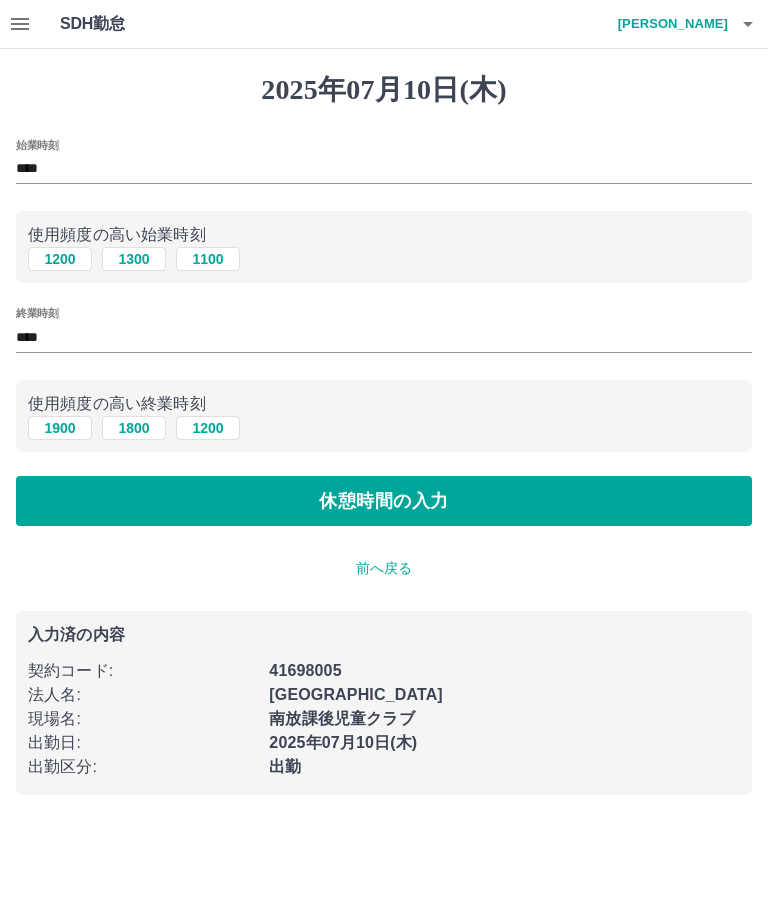 click on "休憩時間の入力" at bounding box center [384, 501] 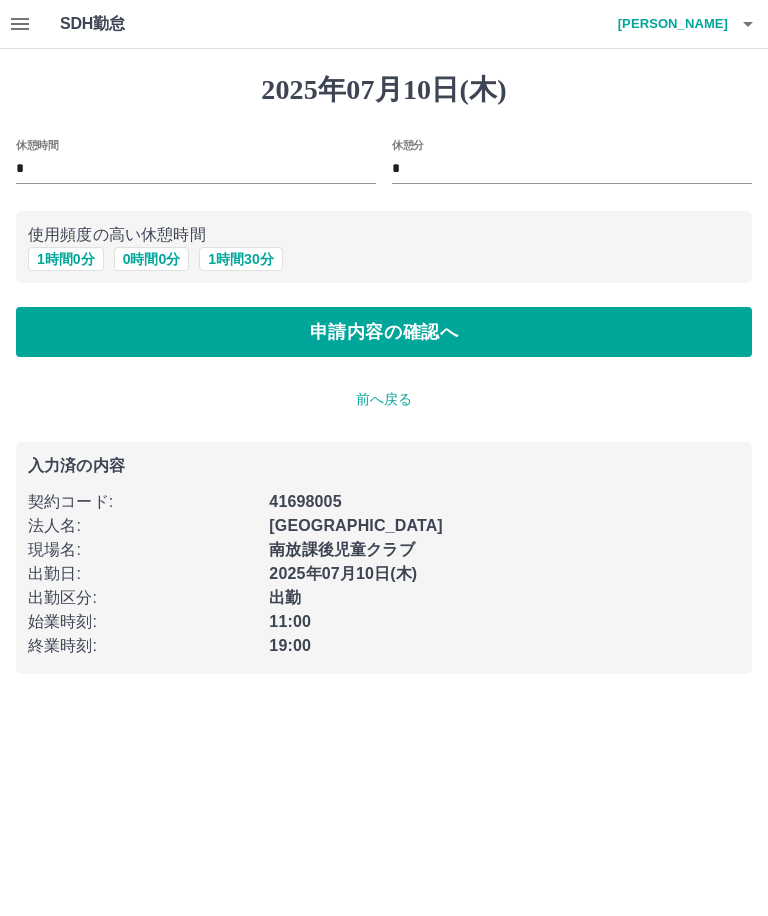 click on "1 時間 0 分" at bounding box center (66, 259) 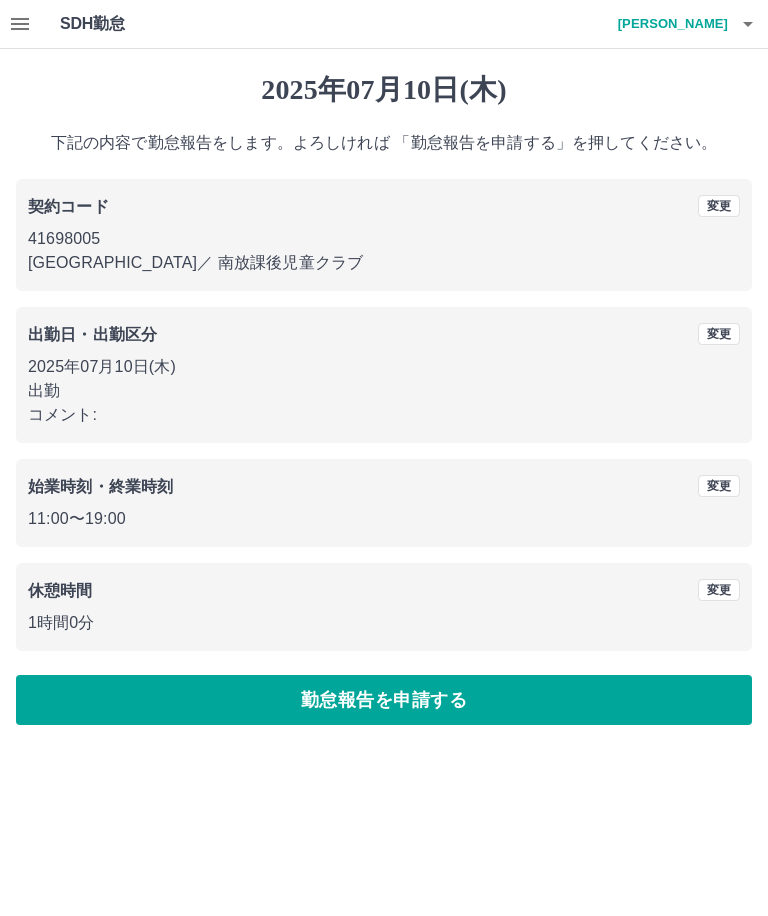 click on "勤怠報告を申請する" at bounding box center [384, 700] 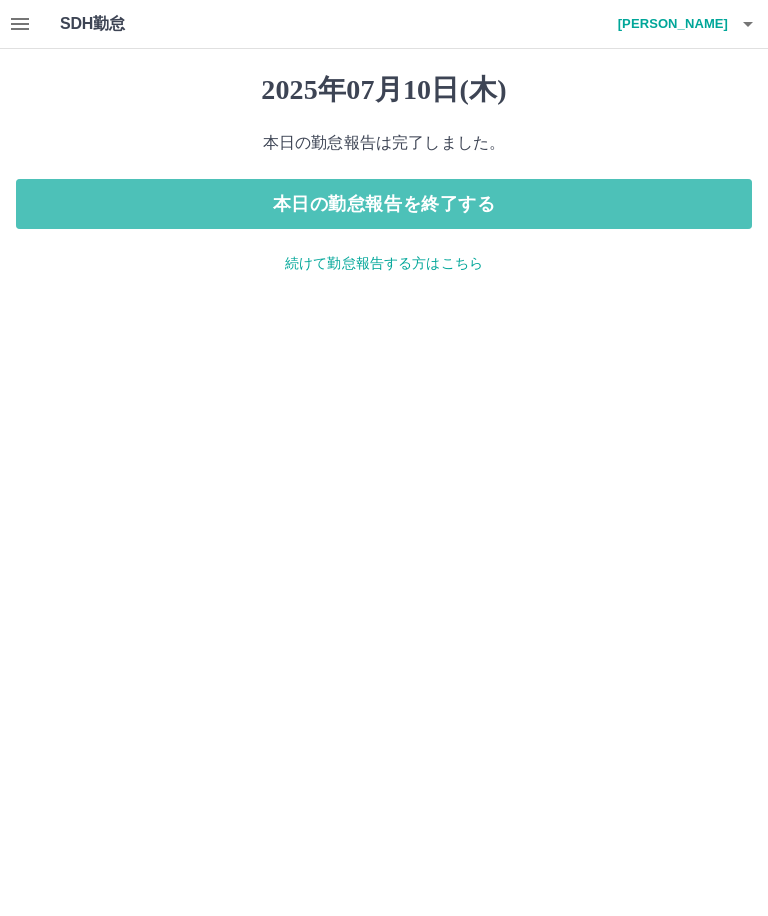 click on "本日の勤怠報告を終了する" at bounding box center (384, 204) 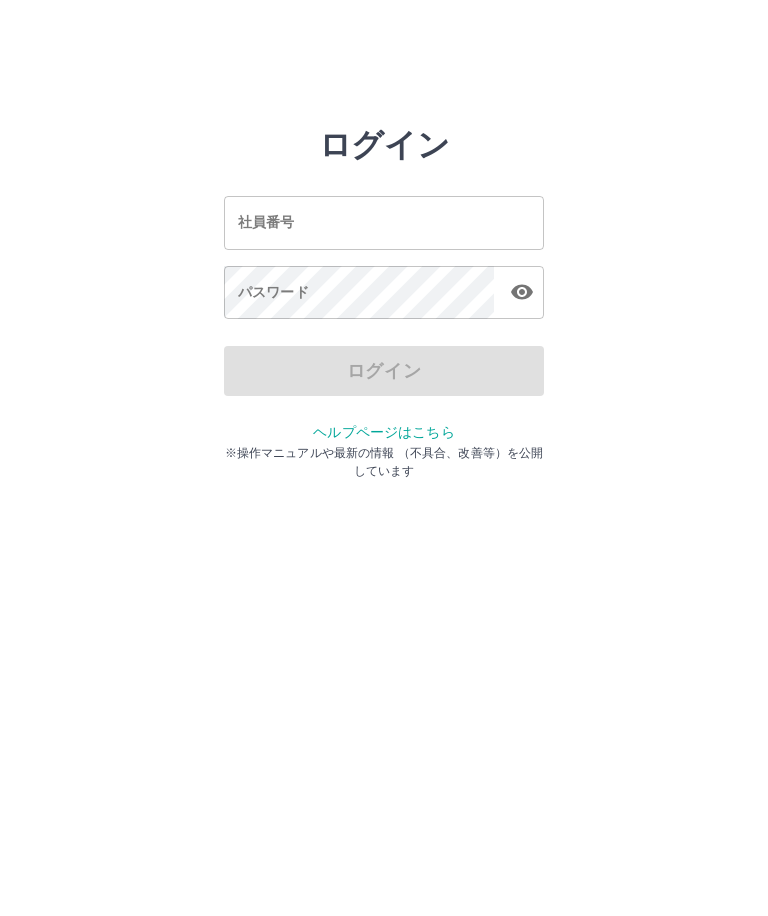scroll, scrollTop: 0, scrollLeft: 0, axis: both 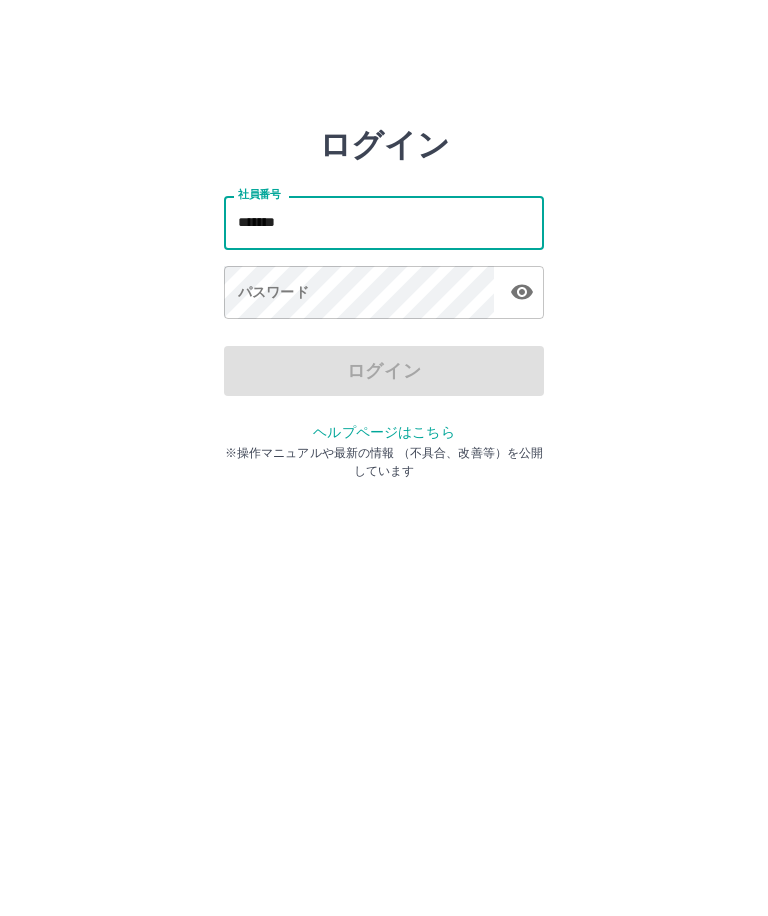 type on "*******" 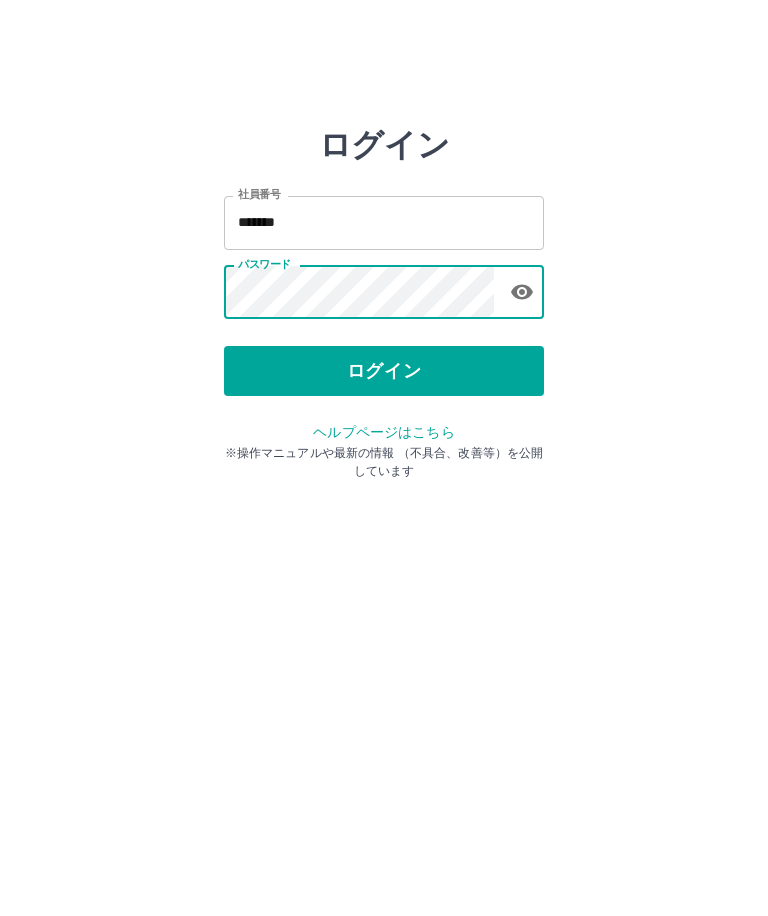 click on "ログイン" at bounding box center [384, 371] 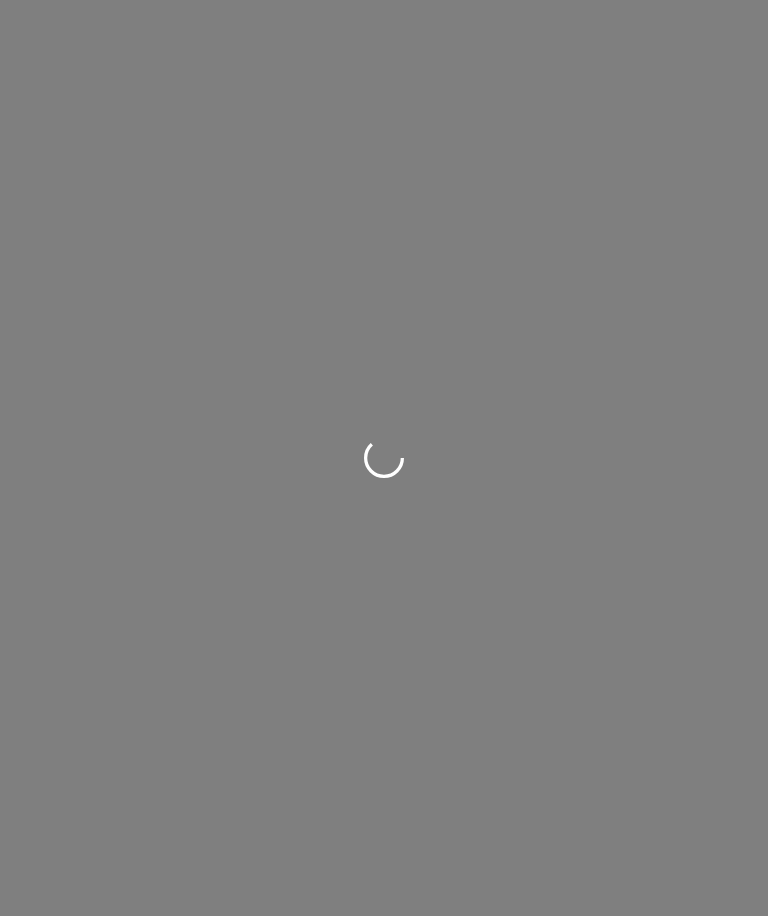 scroll, scrollTop: 0, scrollLeft: 0, axis: both 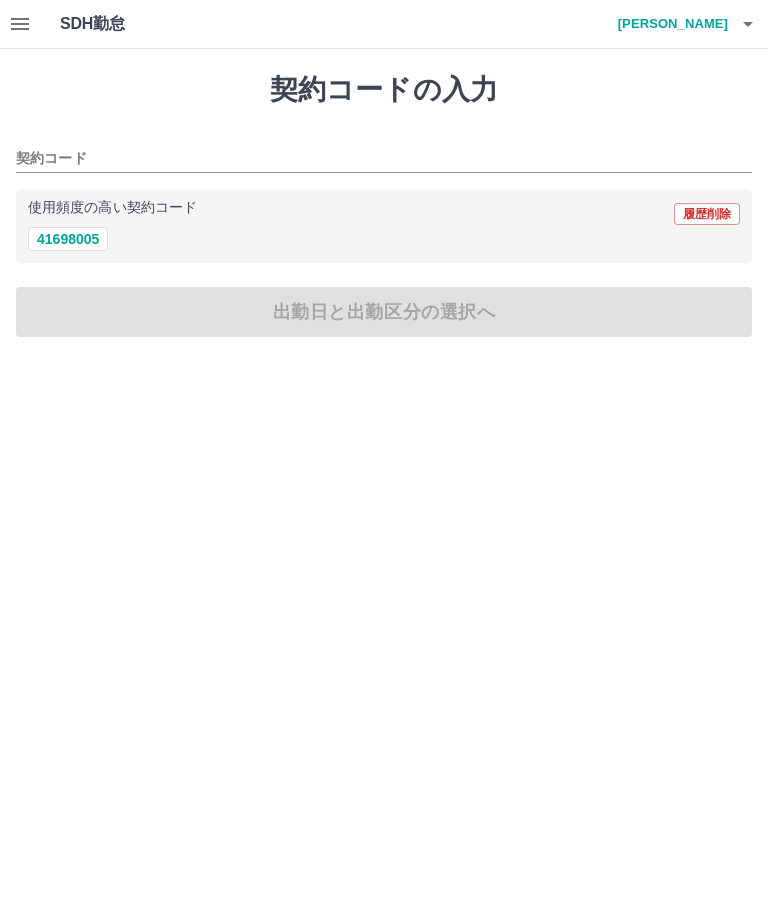 click on "41698005" at bounding box center [68, 239] 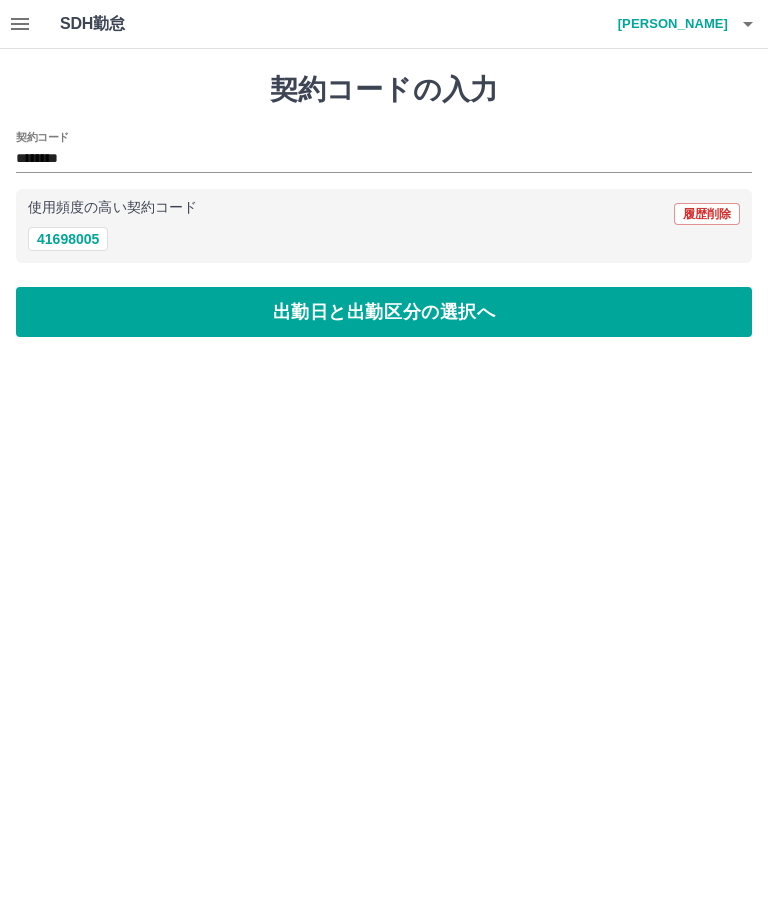 click on "出勤日と出勤区分の選択へ" at bounding box center [384, 312] 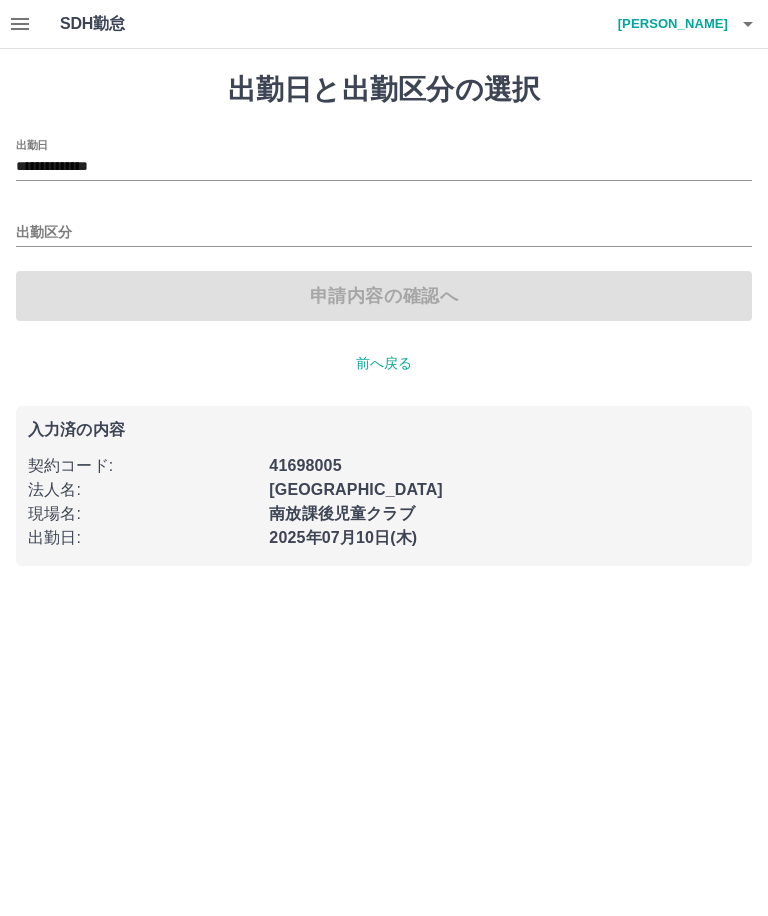 click on "出勤区分" at bounding box center (384, 233) 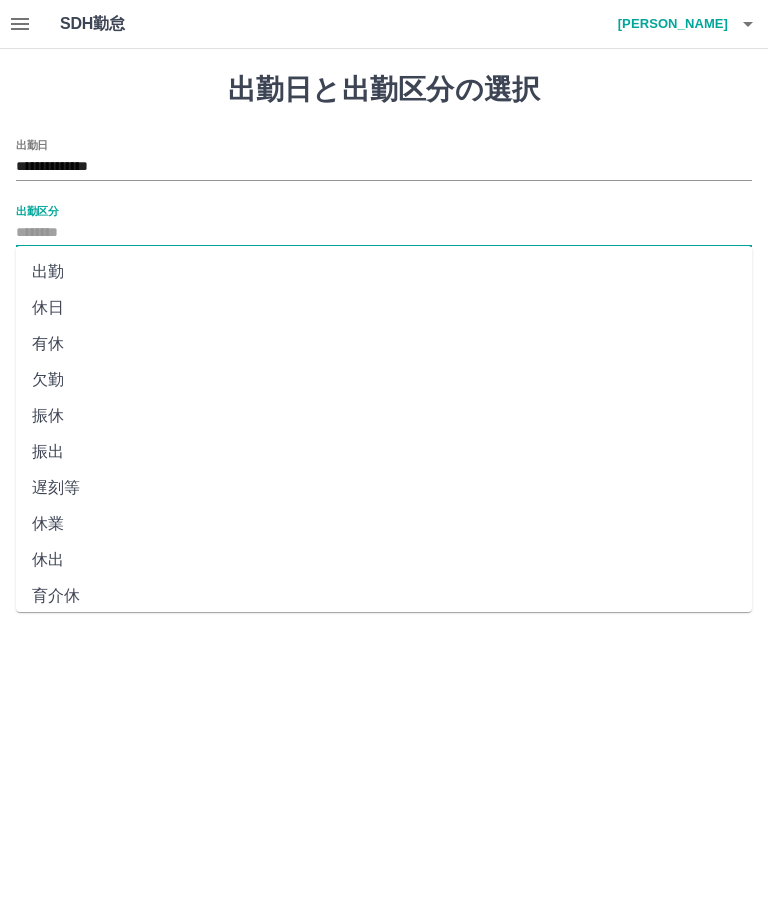 click on "休日" at bounding box center [384, 308] 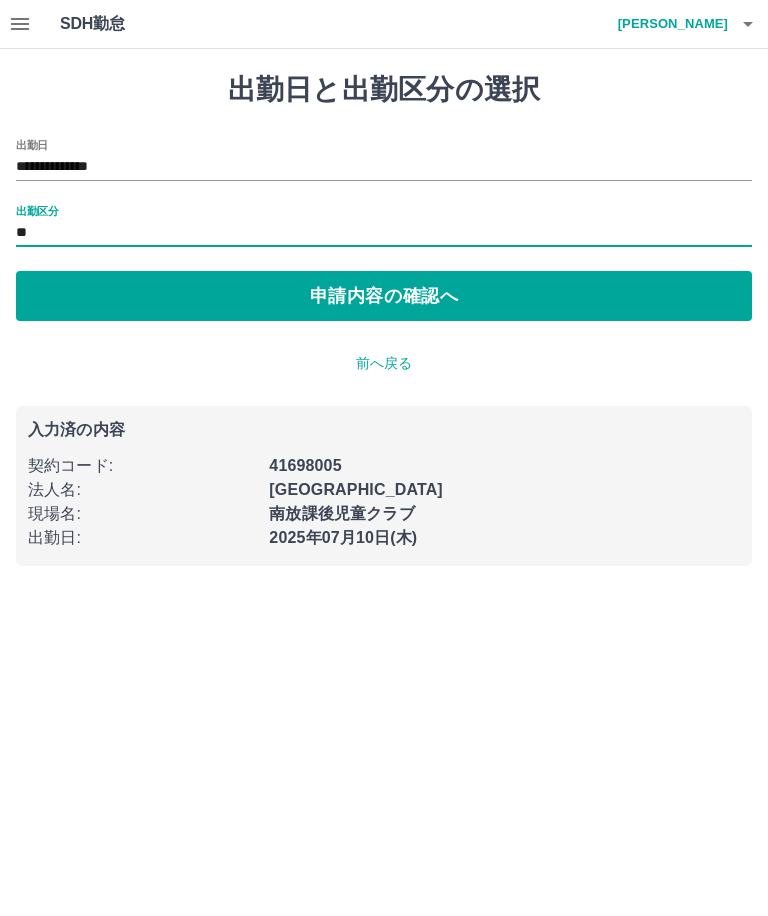type on "**" 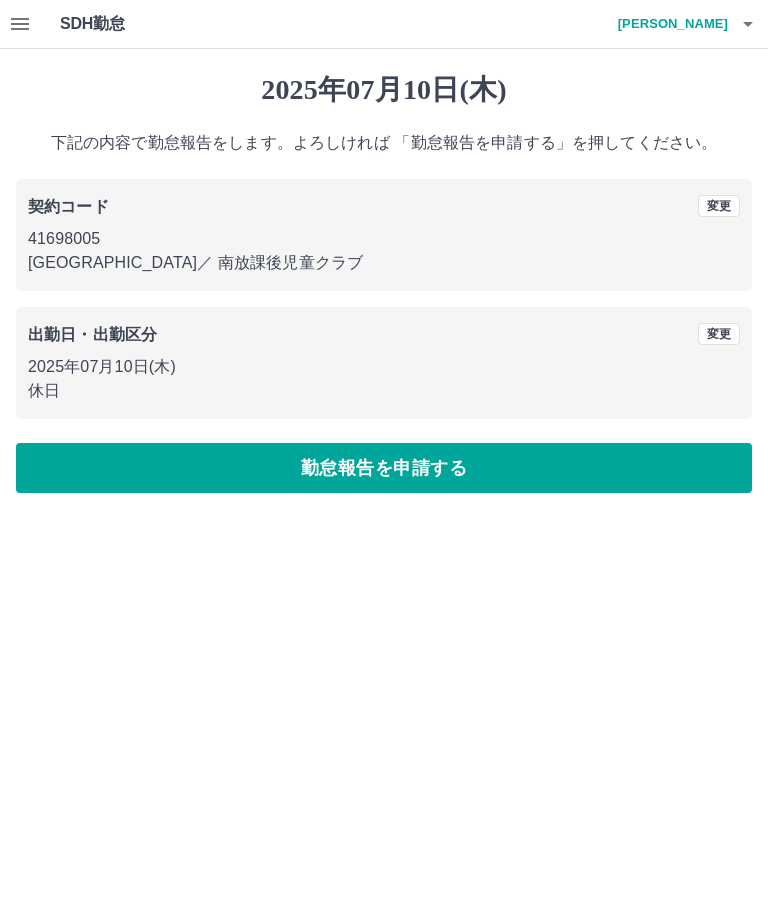 click on "勤怠報告を申請する" at bounding box center (384, 468) 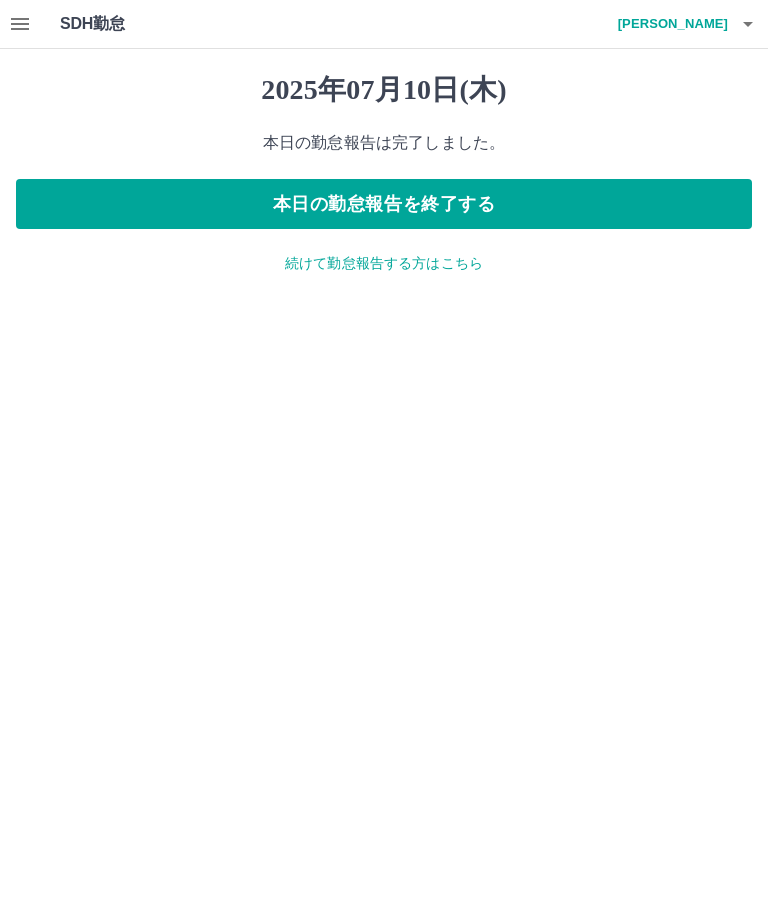 click on "本日の勤怠報告を終了する" at bounding box center [384, 204] 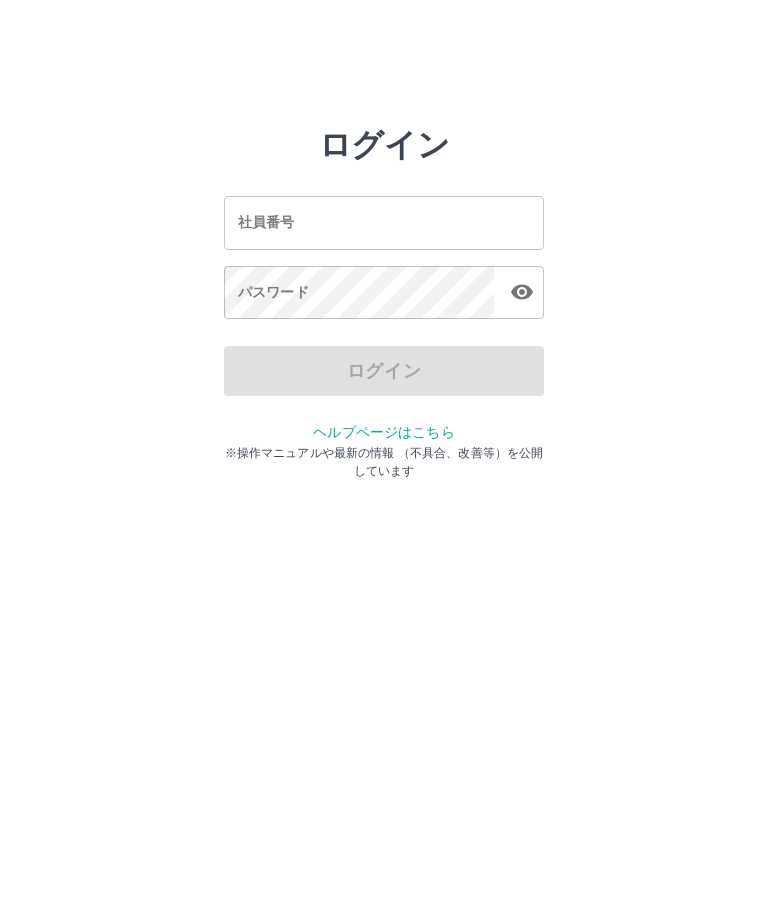 scroll, scrollTop: 0, scrollLeft: 0, axis: both 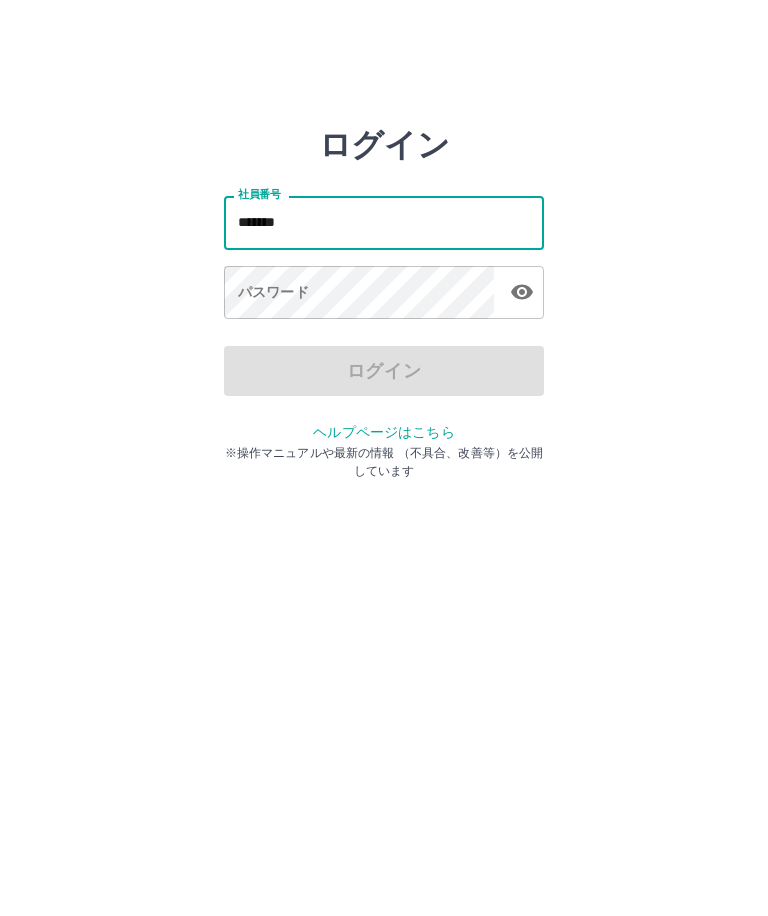type on "*******" 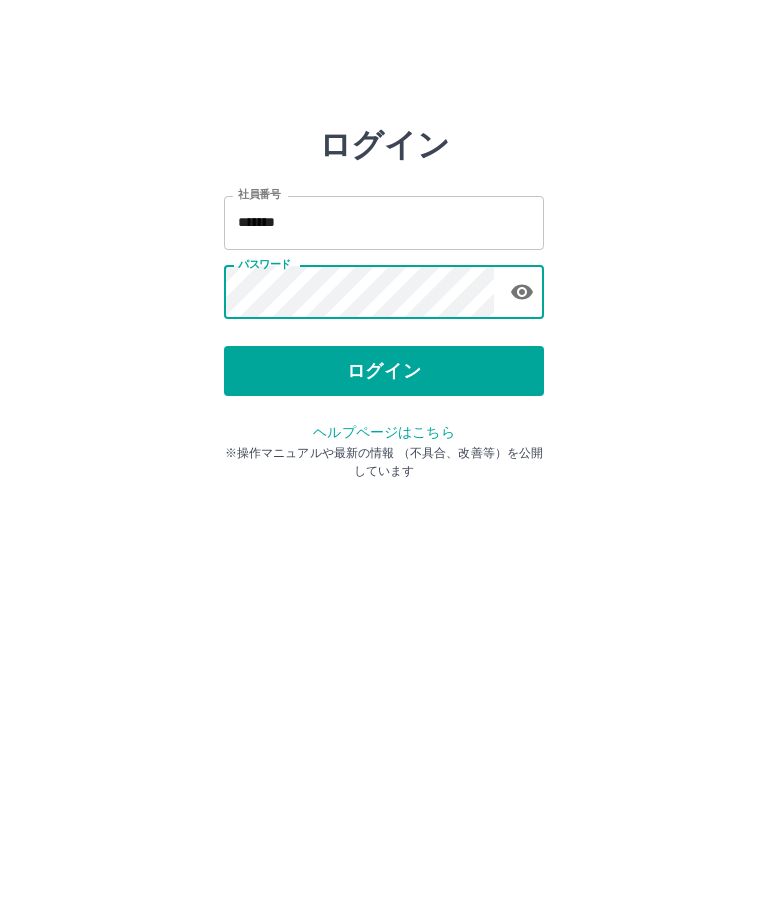click on "ログイン" at bounding box center (384, 371) 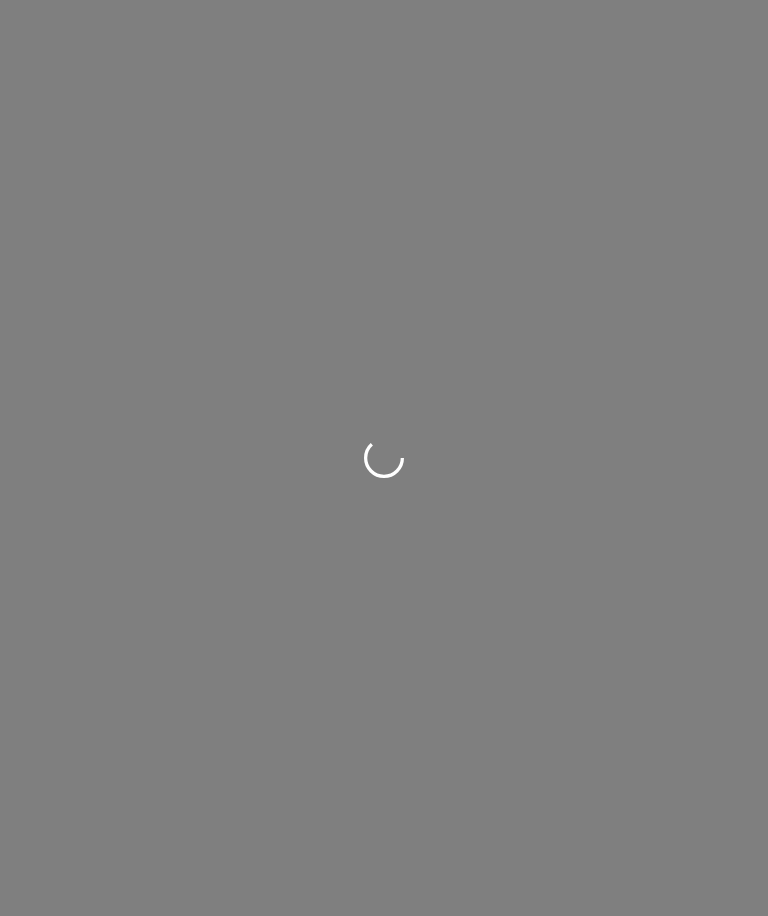scroll, scrollTop: 0, scrollLeft: 0, axis: both 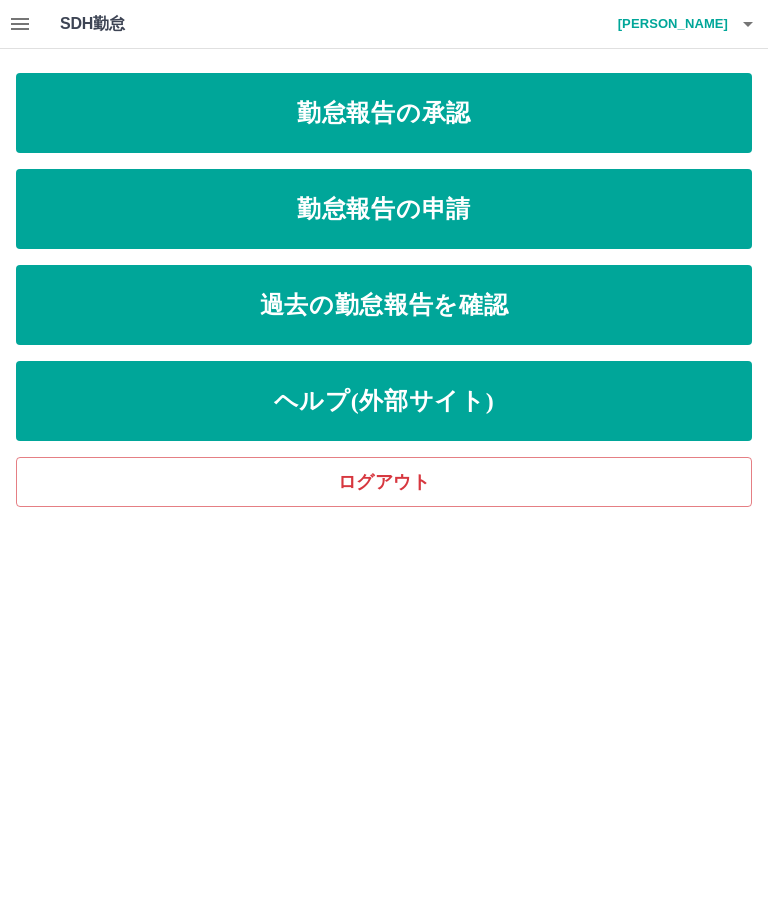 click on "勤怠報告の承認" at bounding box center [384, 113] 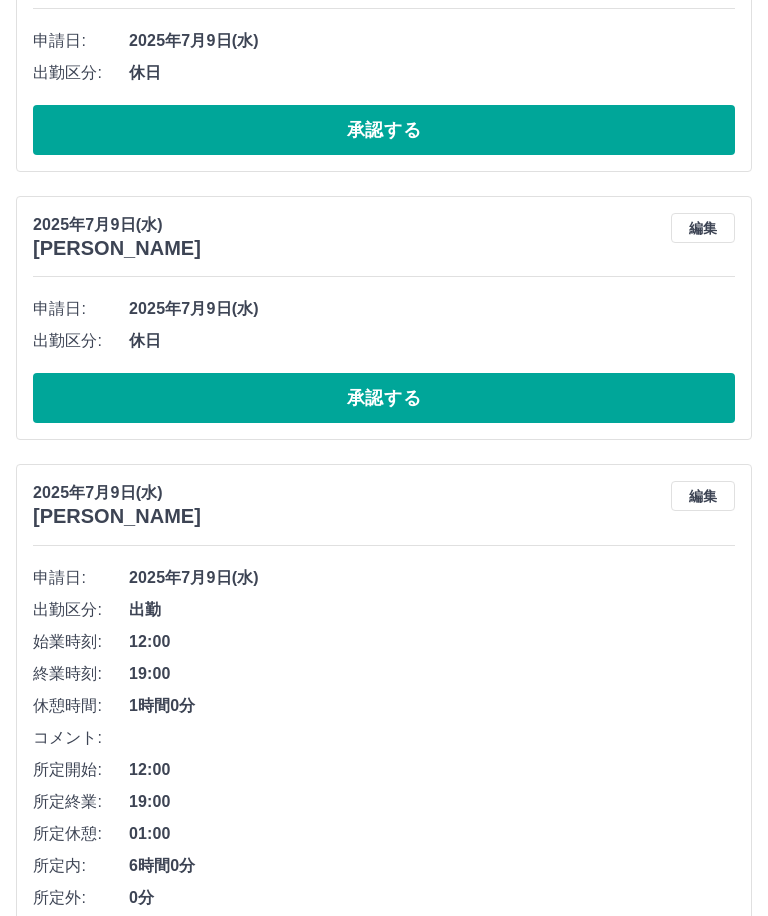 scroll, scrollTop: 3108, scrollLeft: 0, axis: vertical 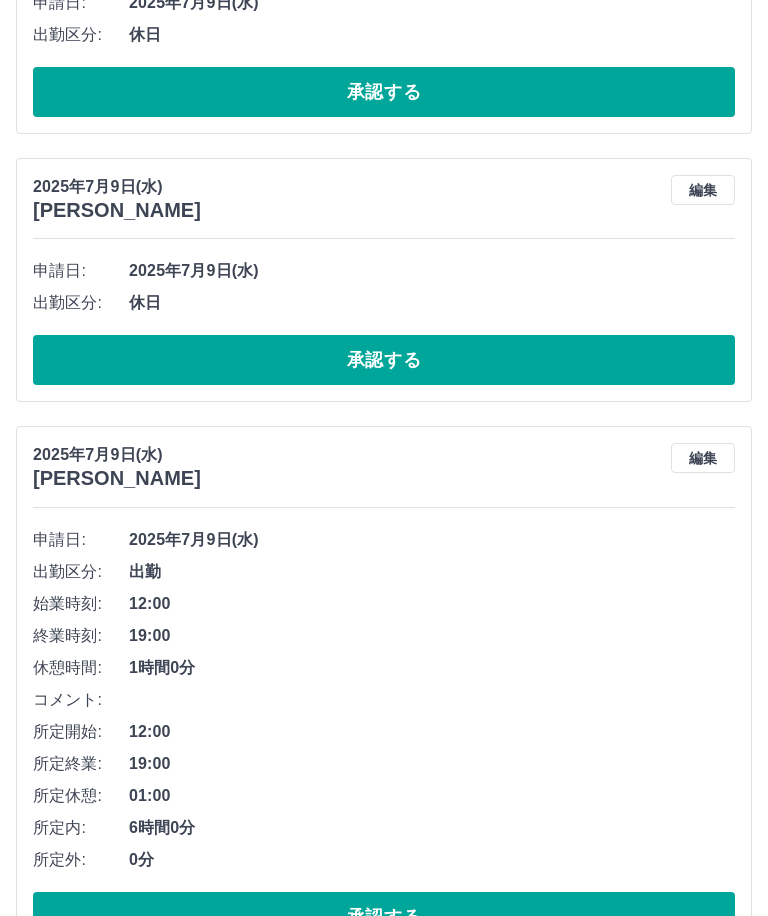 click on "承認する" at bounding box center [384, 917] 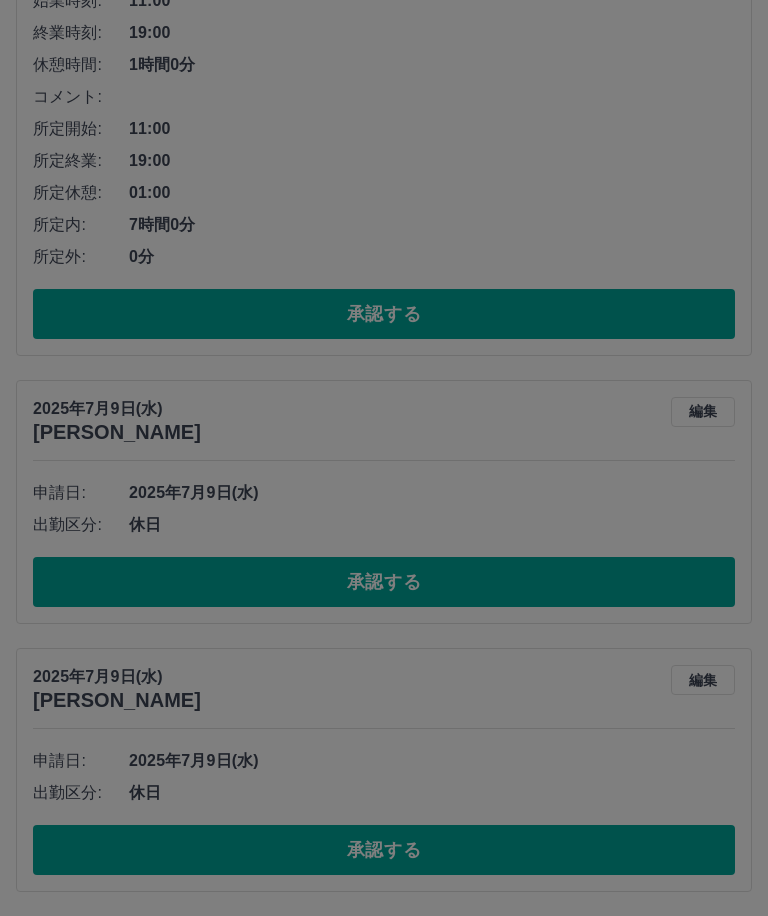 scroll, scrollTop: 2552, scrollLeft: 0, axis: vertical 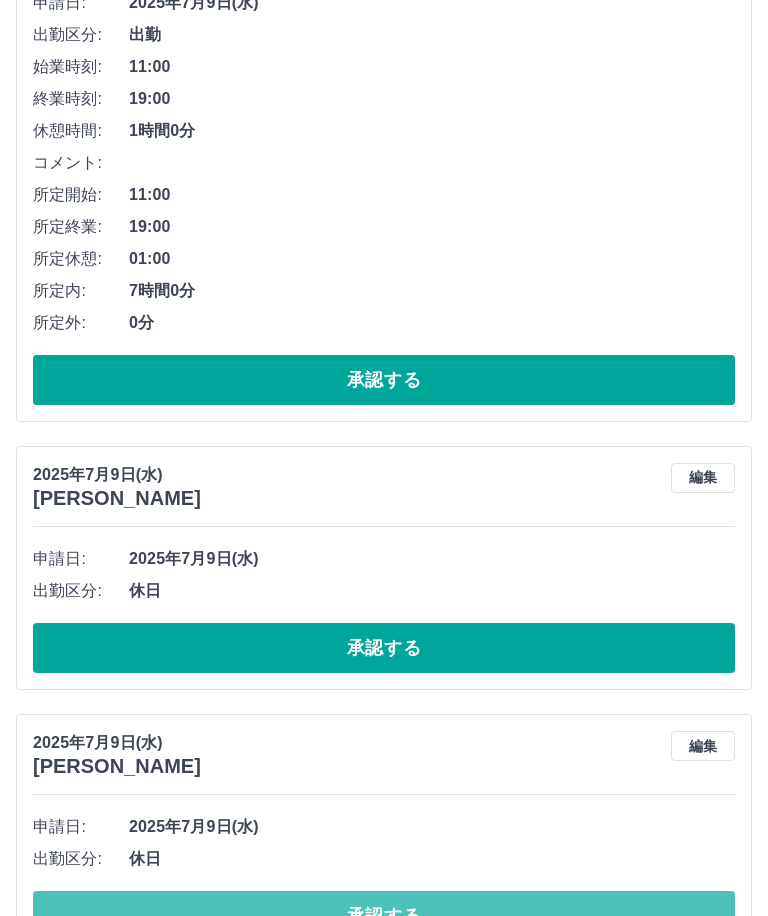 click on "承認する" at bounding box center (384, 916) 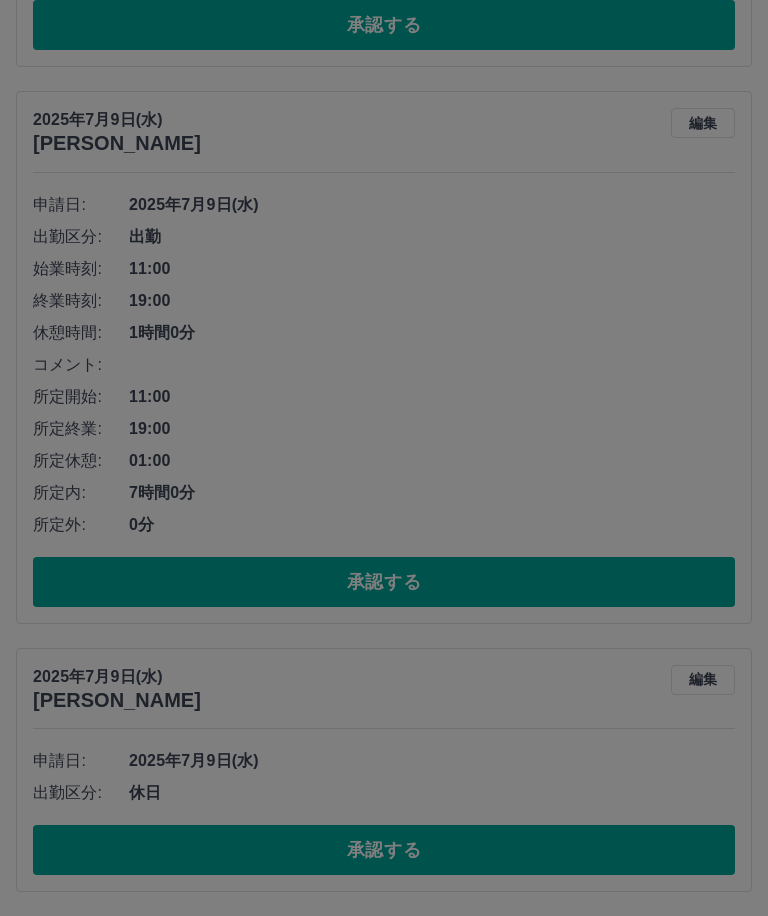 scroll, scrollTop: 2284, scrollLeft: 0, axis: vertical 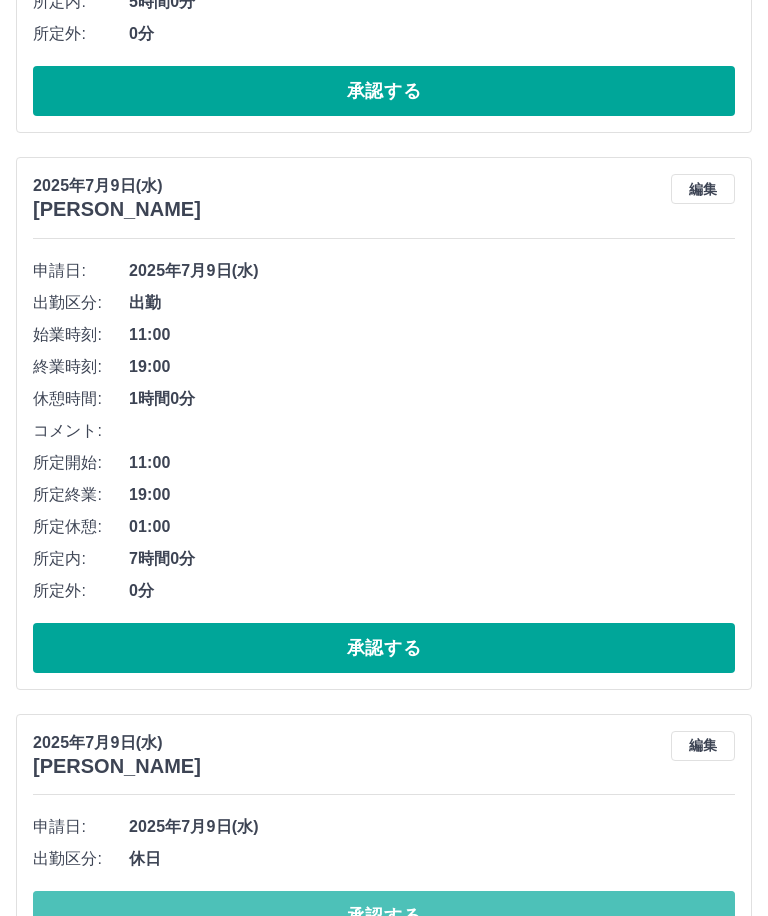 click on "承認する" at bounding box center (384, 916) 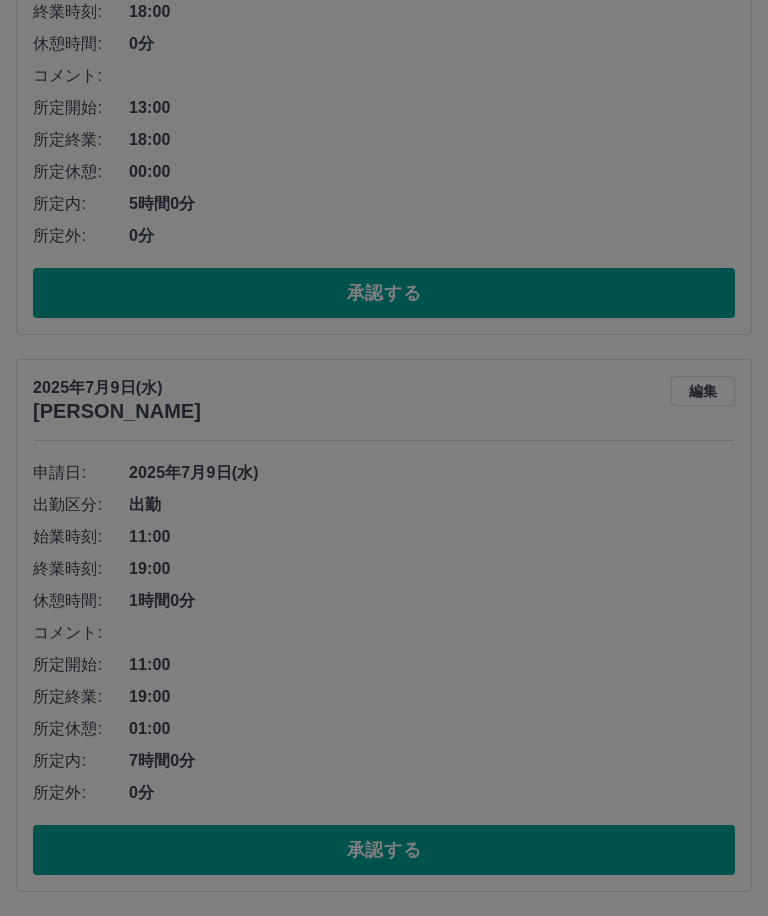 scroll, scrollTop: 2016, scrollLeft: 0, axis: vertical 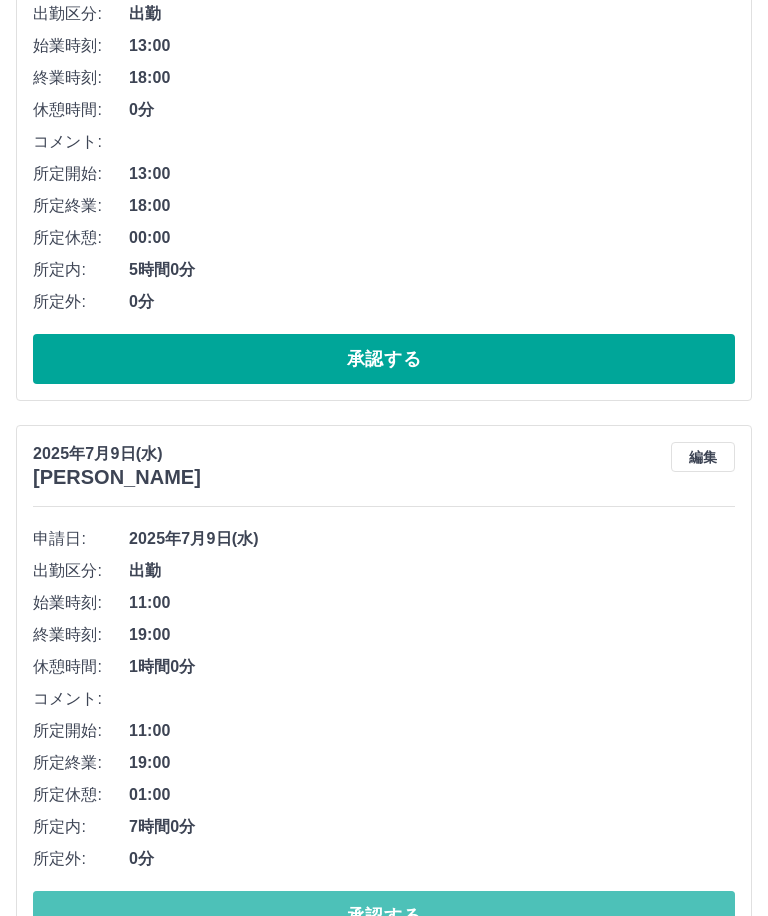 click on "承認する" at bounding box center [384, 916] 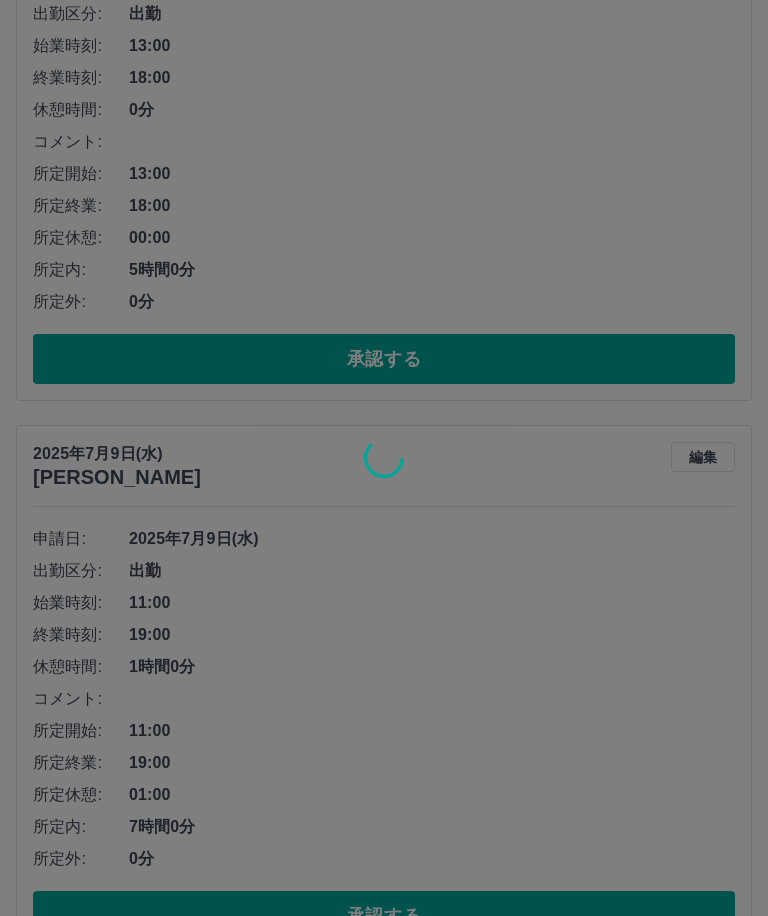 scroll, scrollTop: 1460, scrollLeft: 0, axis: vertical 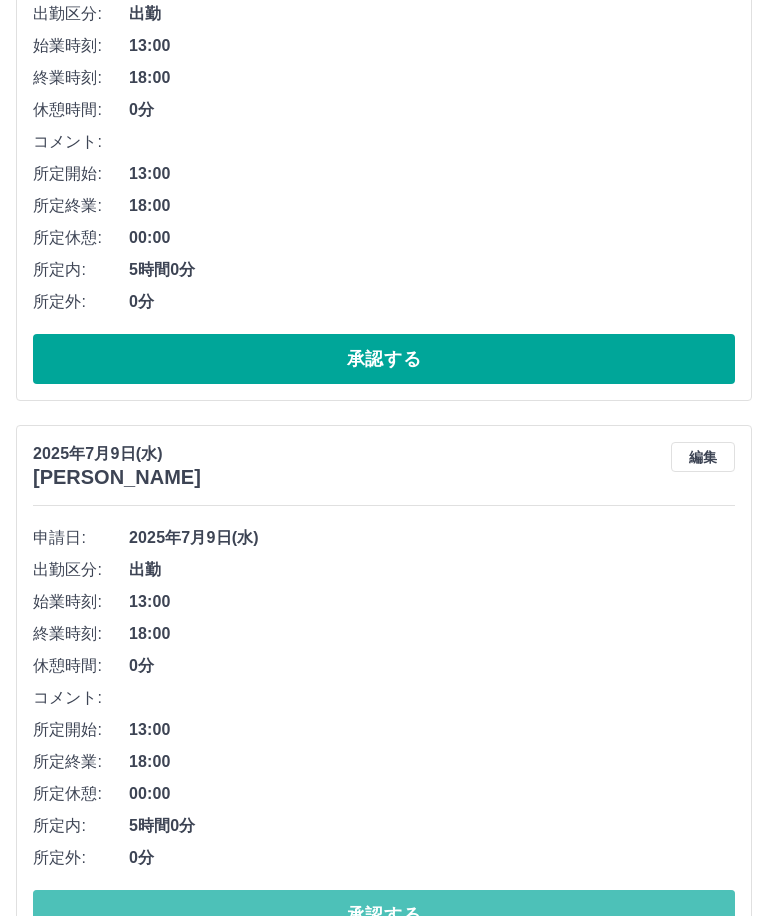 click on "承認する" at bounding box center (384, 915) 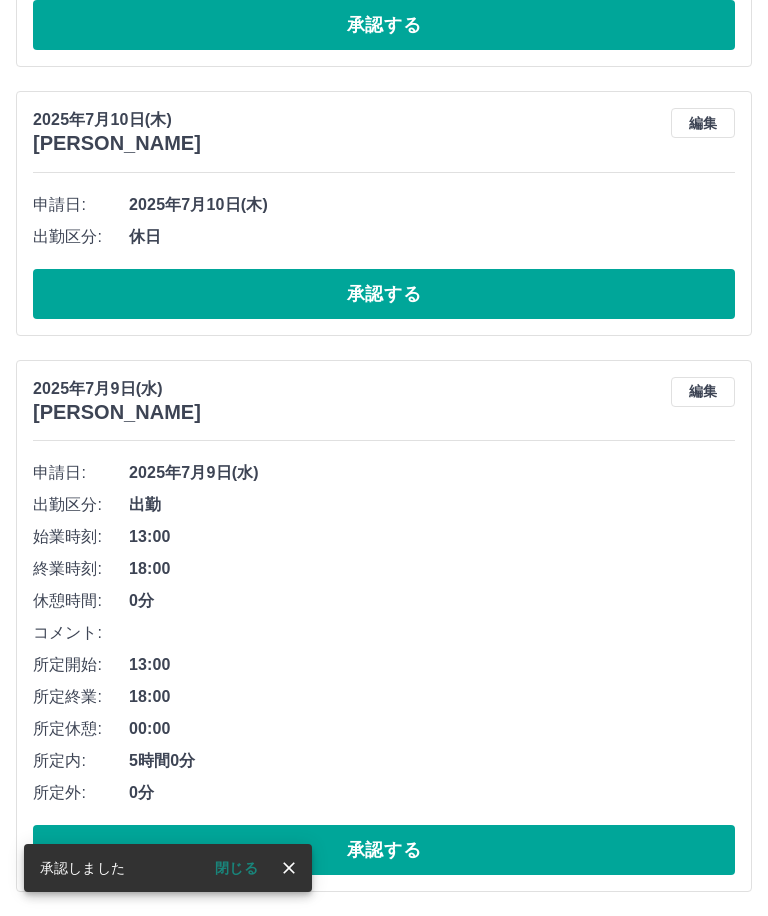 scroll, scrollTop: 904, scrollLeft: 0, axis: vertical 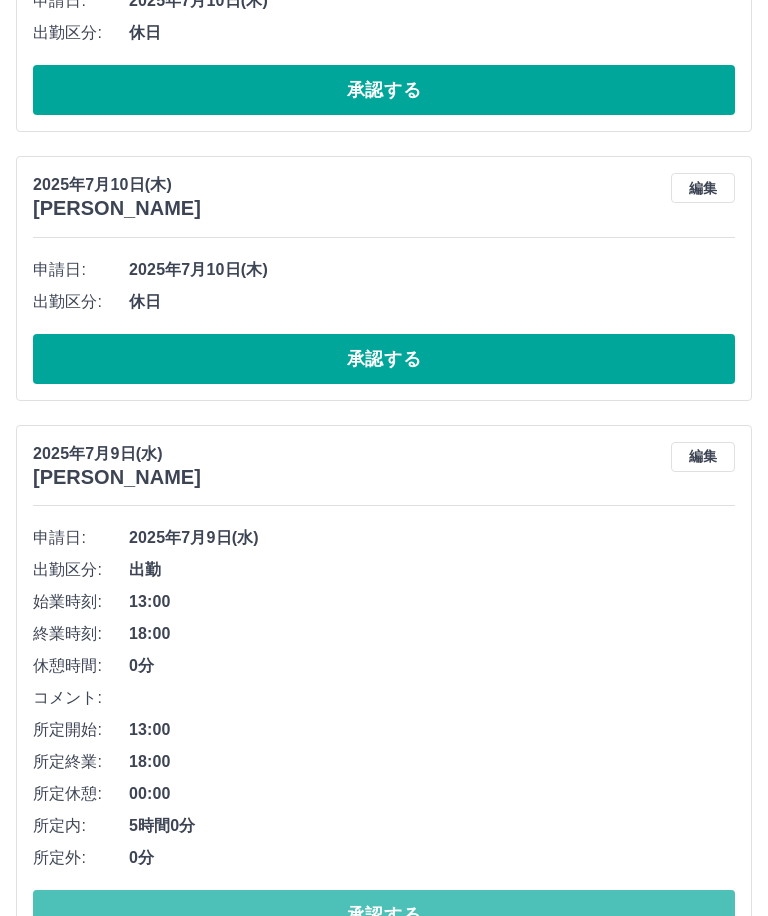 click on "承認する" at bounding box center [384, 915] 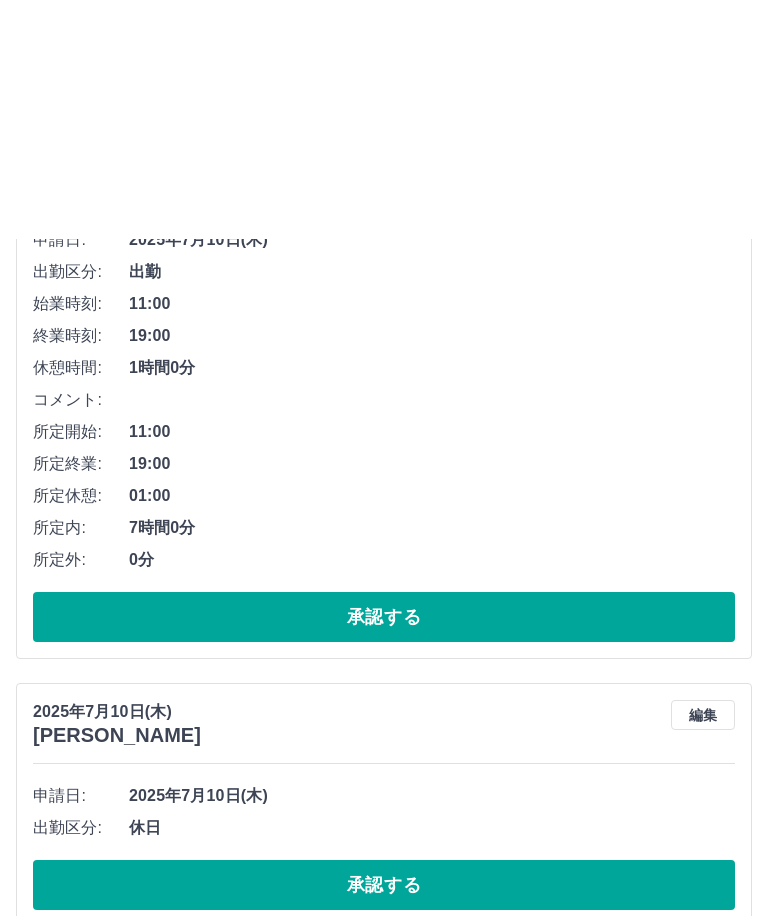 scroll, scrollTop: 0, scrollLeft: 0, axis: both 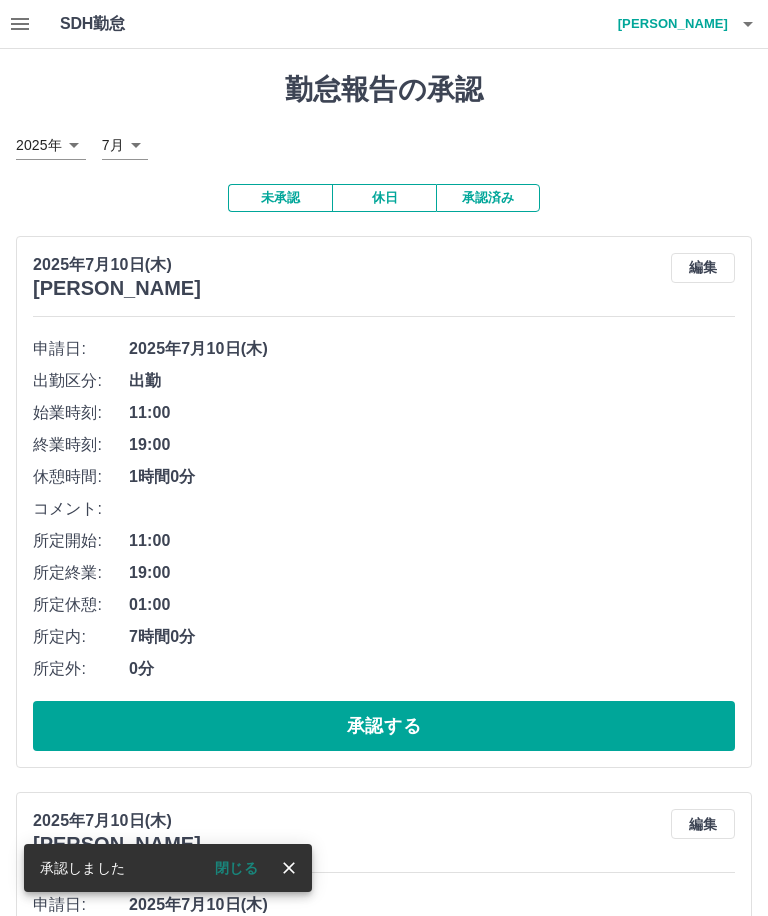 click on "宇都木　美由喜" at bounding box center [668, 24] 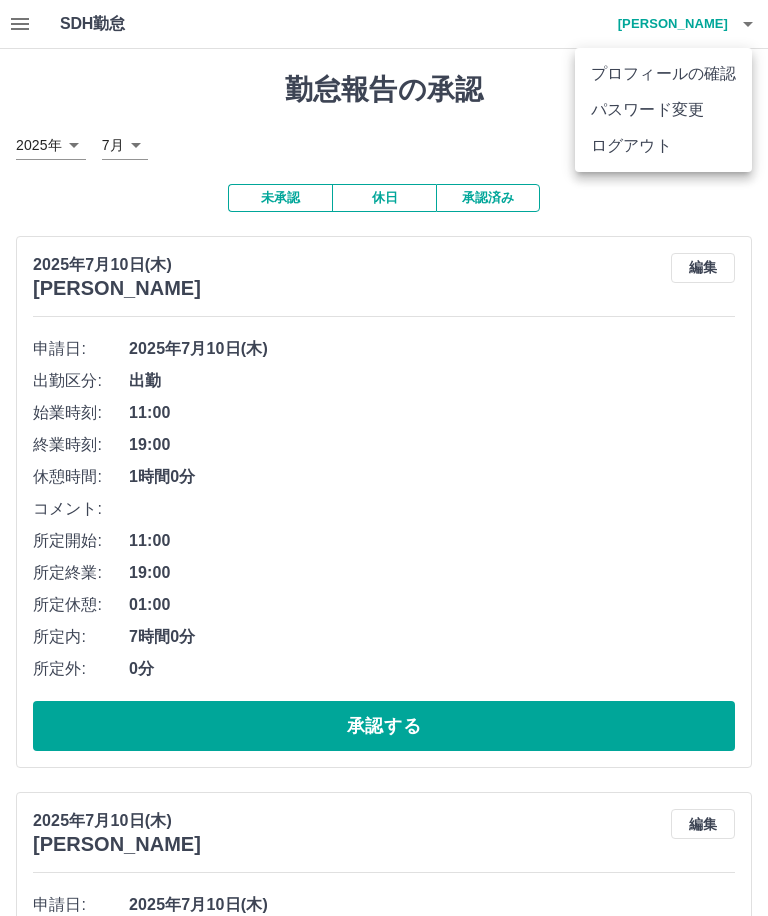 click on "ログアウト" at bounding box center [663, 146] 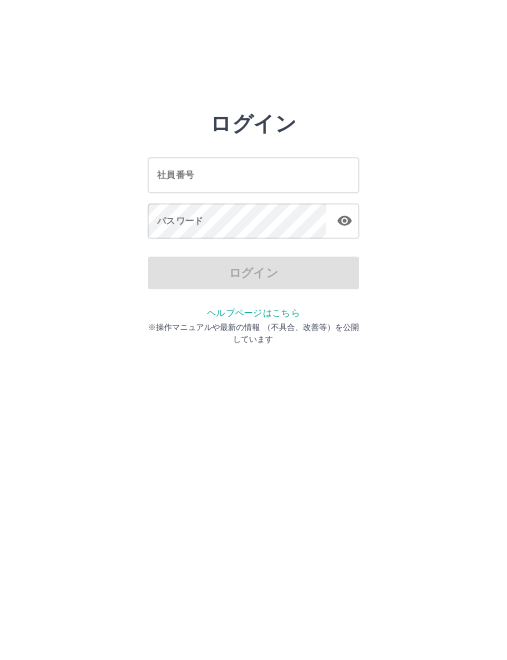scroll, scrollTop: 0, scrollLeft: 0, axis: both 